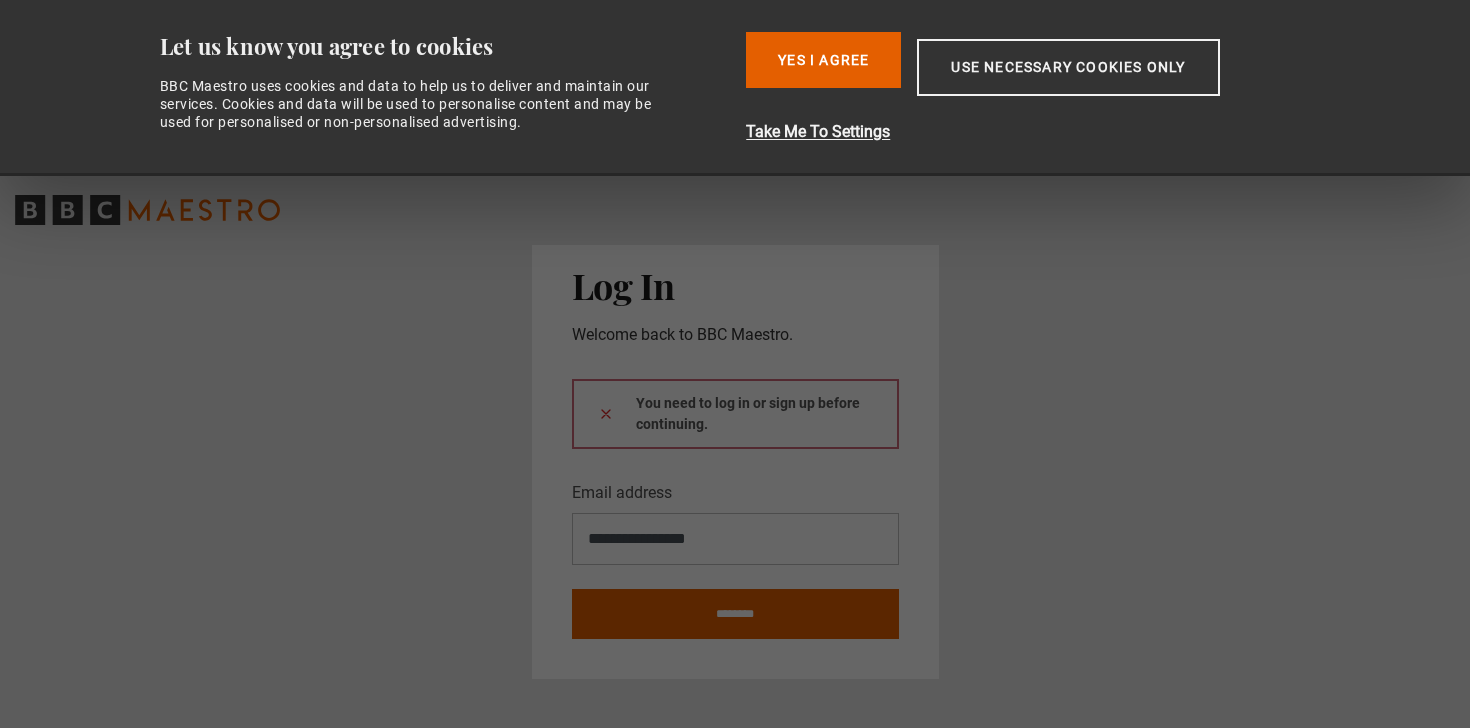 scroll, scrollTop: 0, scrollLeft: 0, axis: both 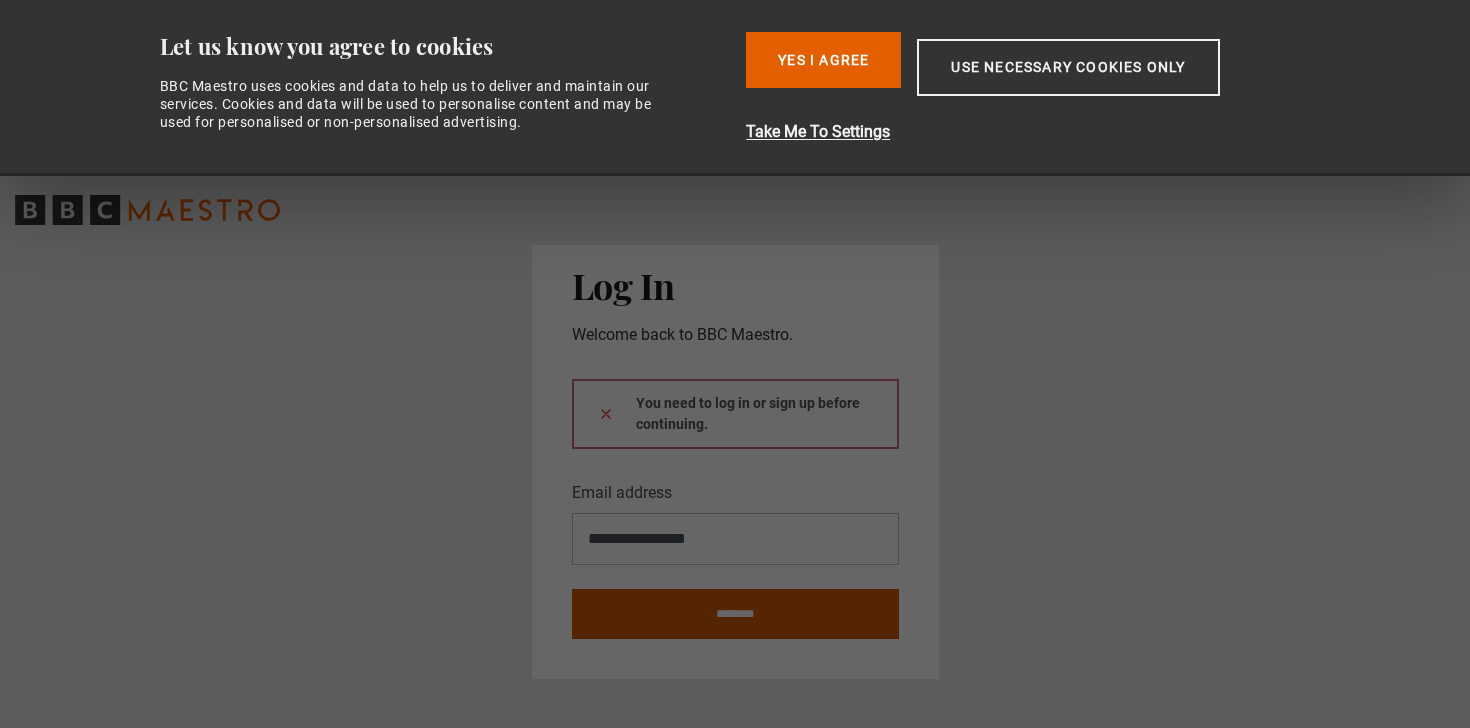 click on "********" at bounding box center [735, 614] 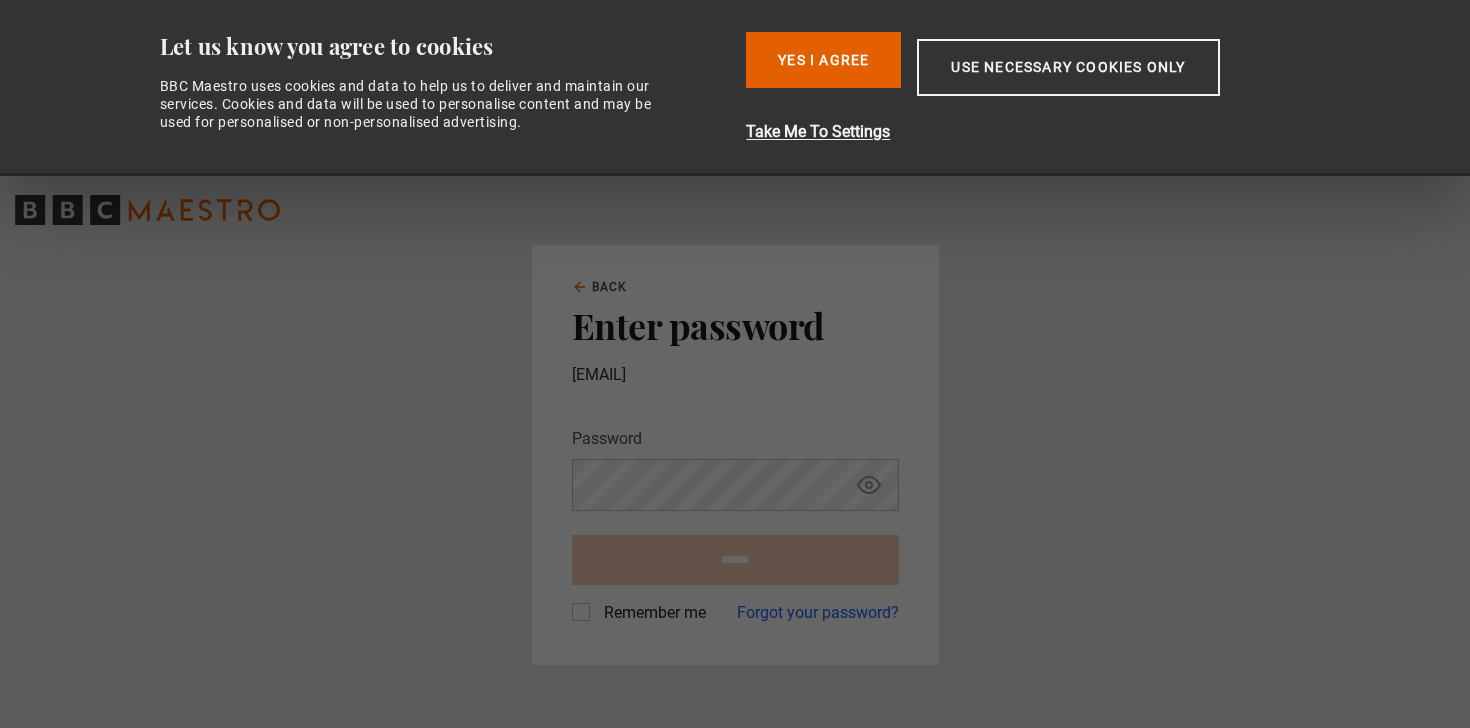 scroll, scrollTop: 0, scrollLeft: 0, axis: both 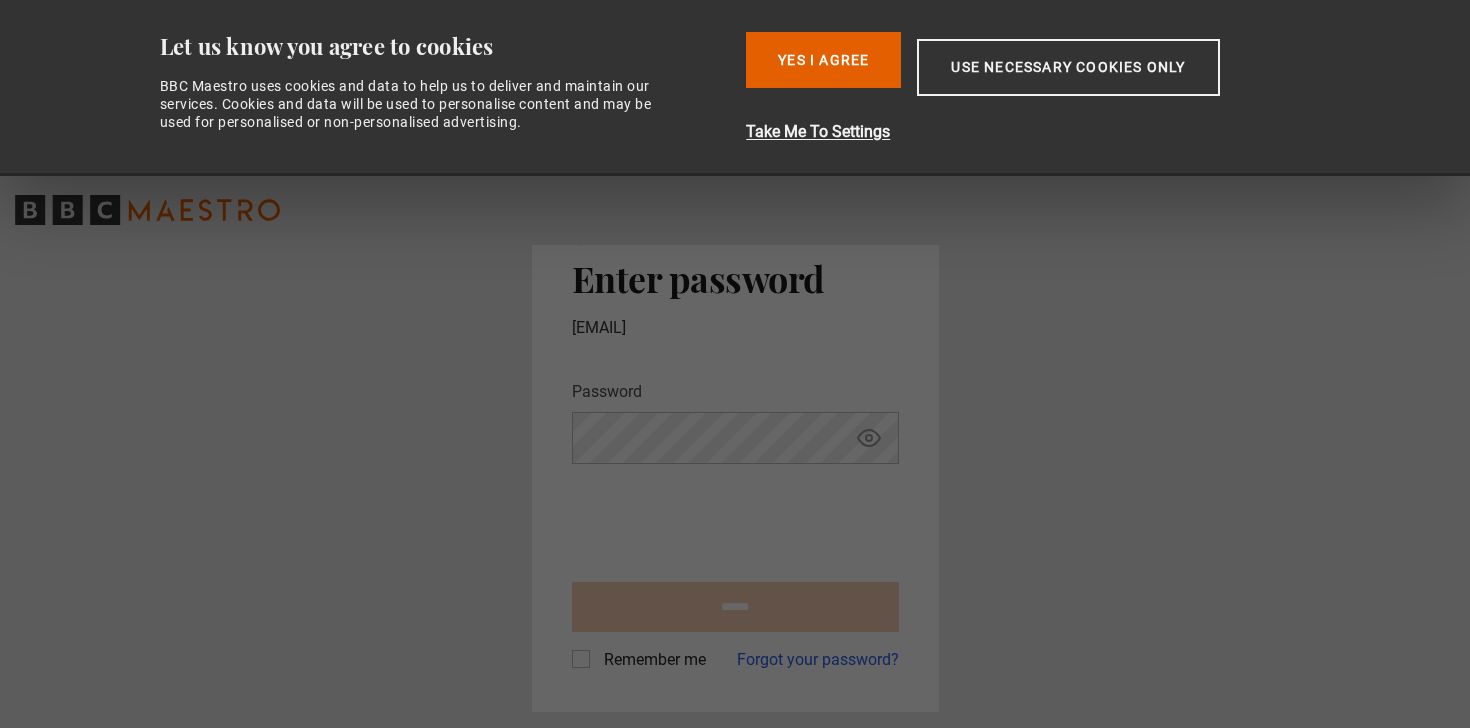 click 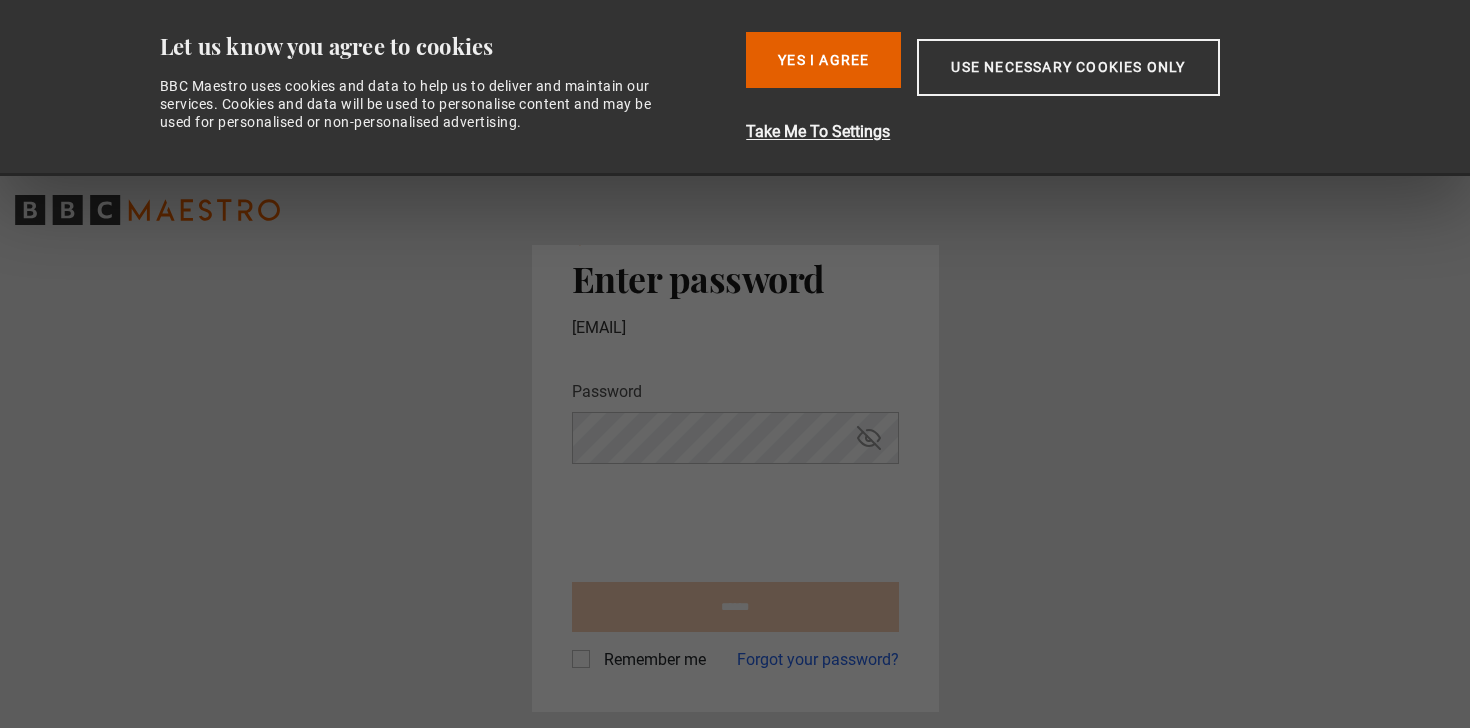 scroll, scrollTop: 0, scrollLeft: 0, axis: both 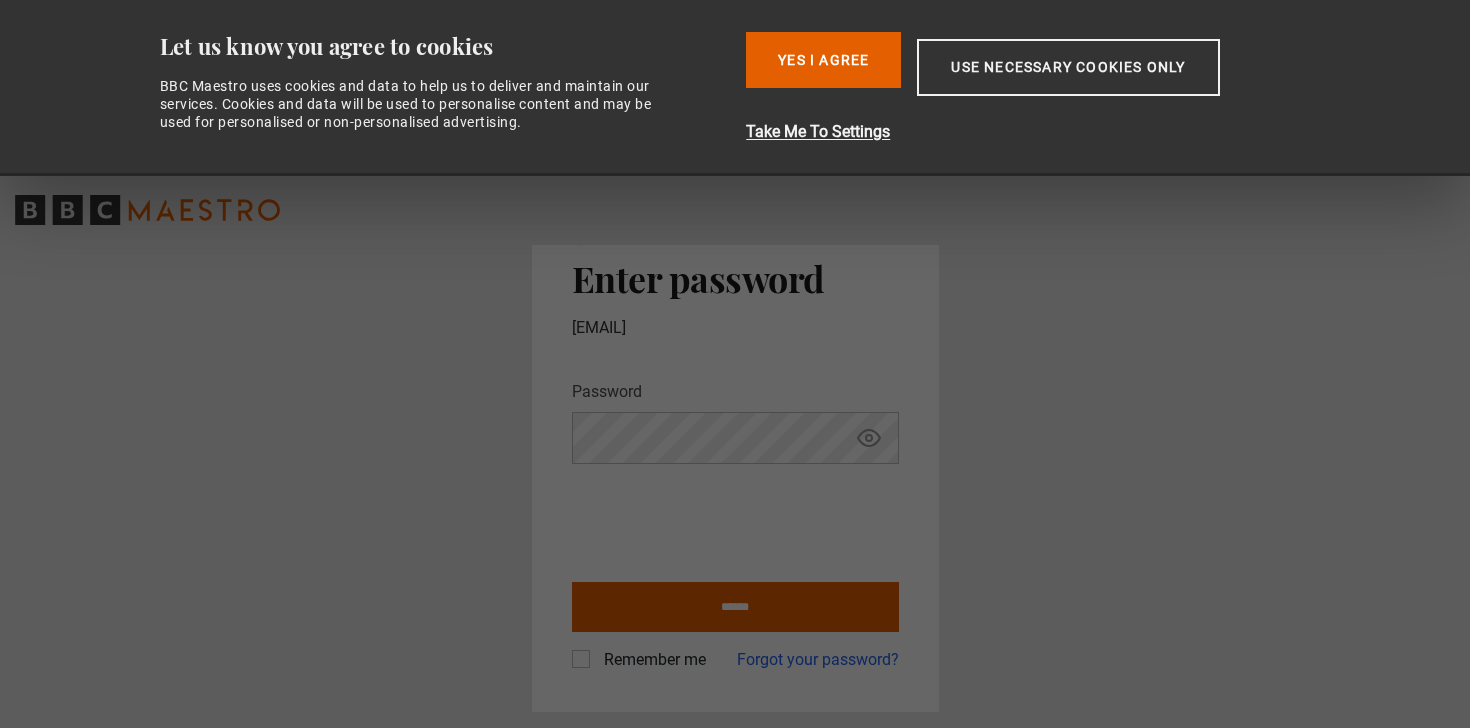 click 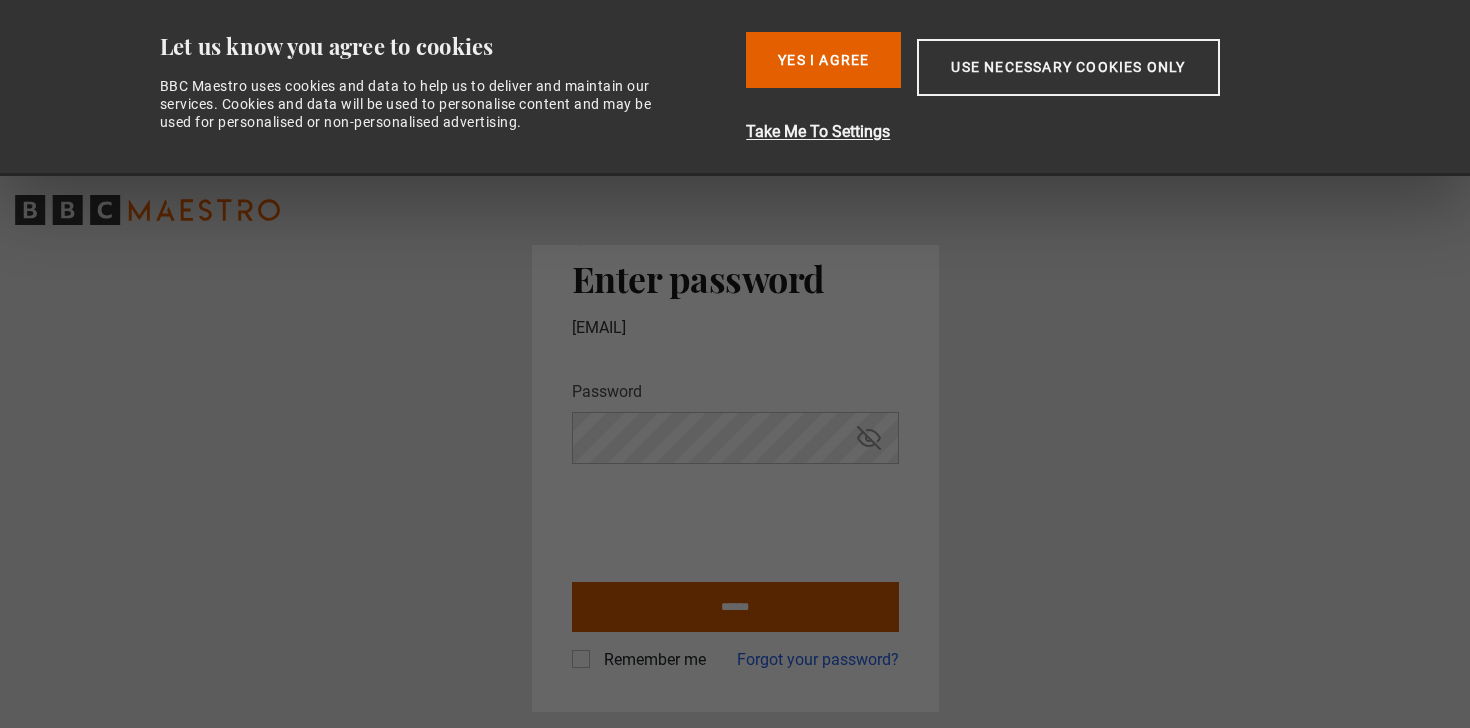 click on "******" at bounding box center (735, 607) 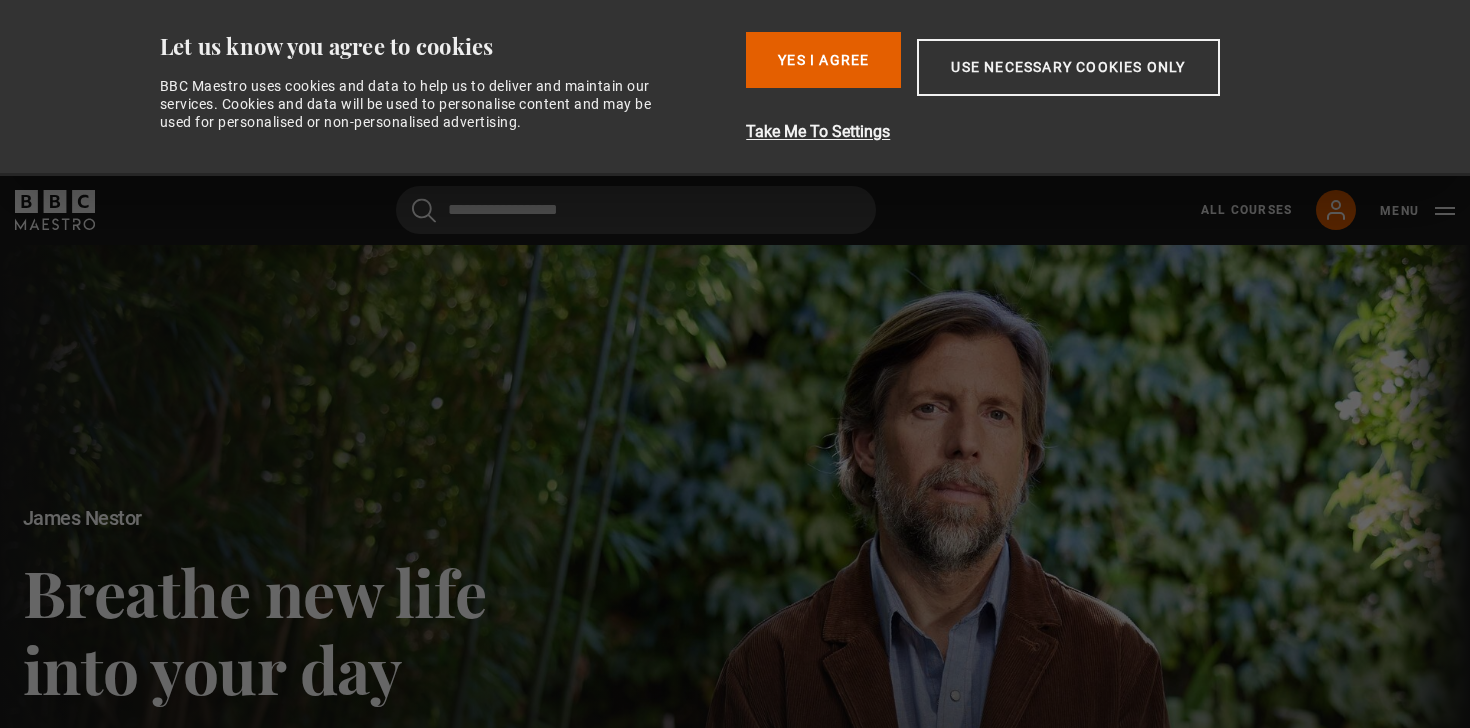 scroll, scrollTop: 0, scrollLeft: 0, axis: both 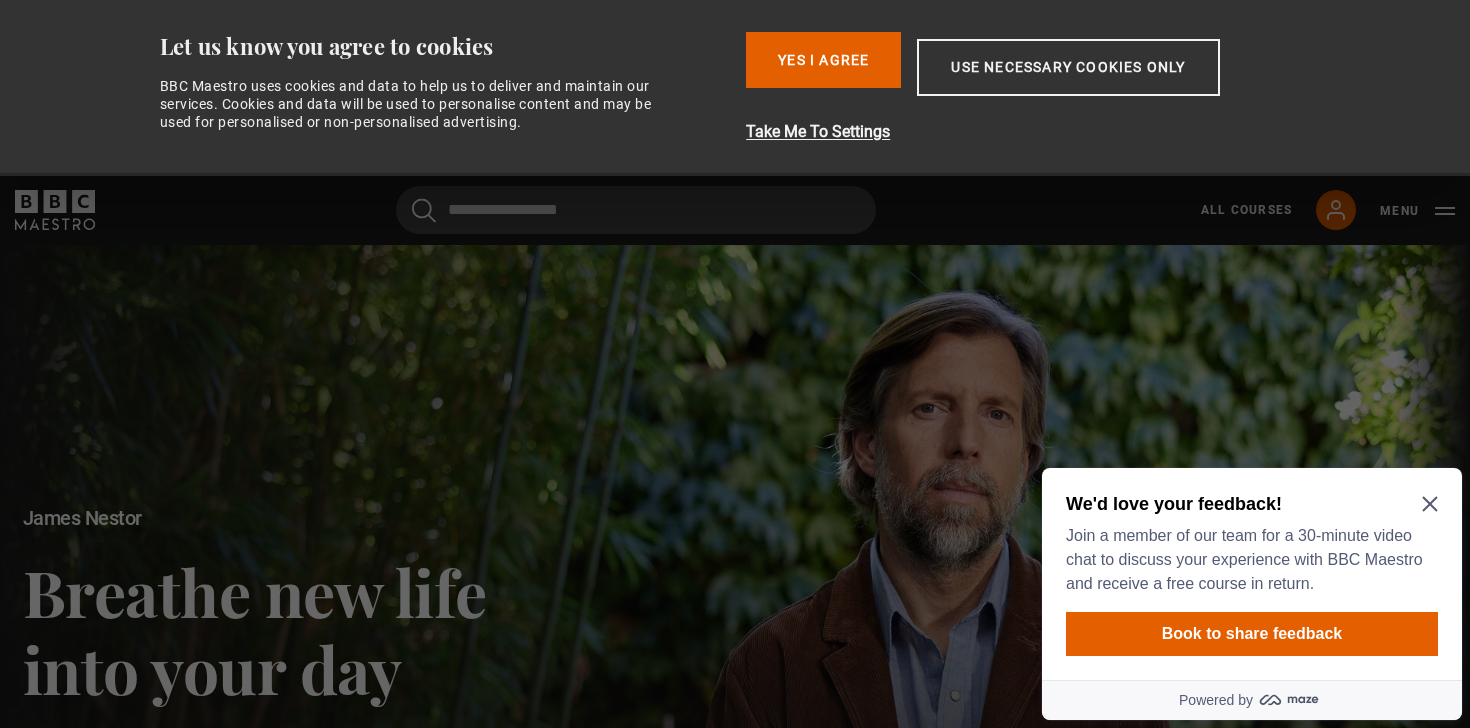 click on "We'd love your feedback!" at bounding box center (1248, 504) 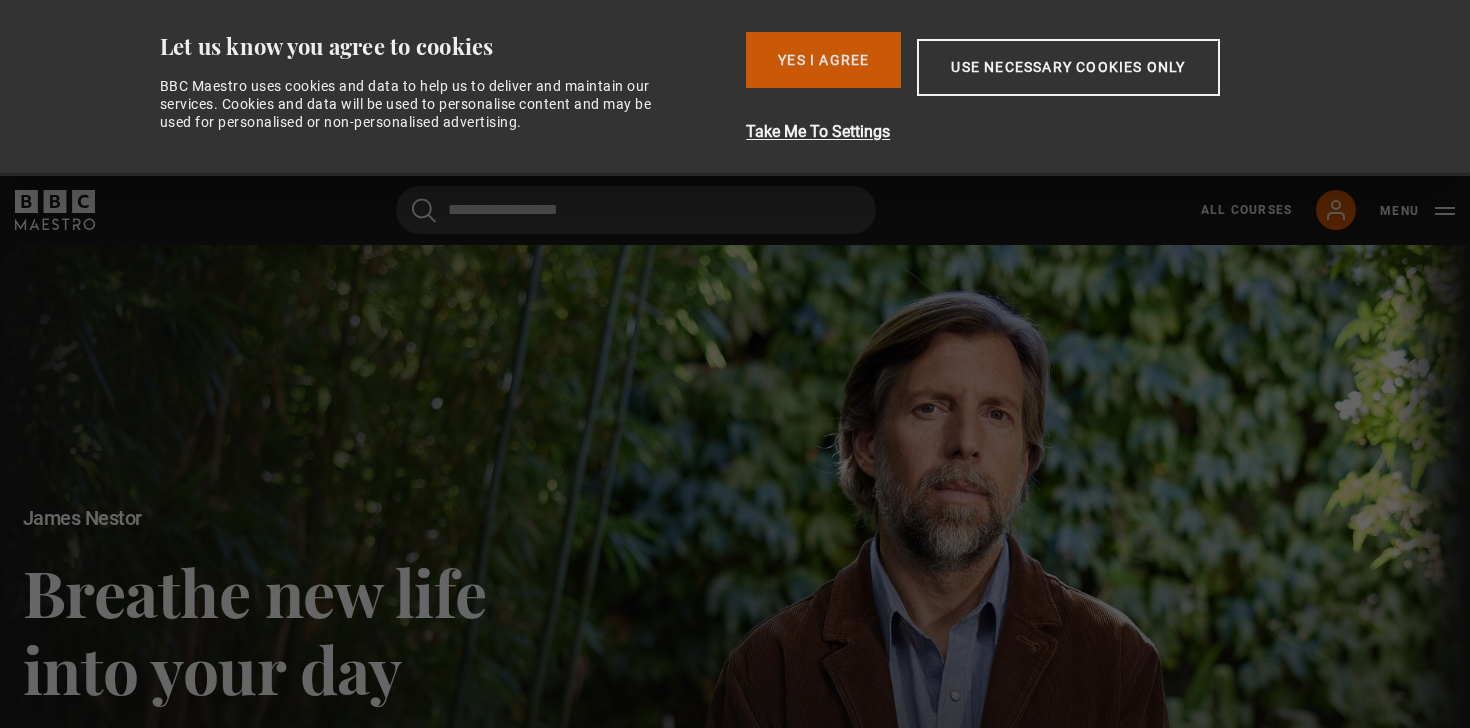 click on "Yes I Agree" at bounding box center (823, 60) 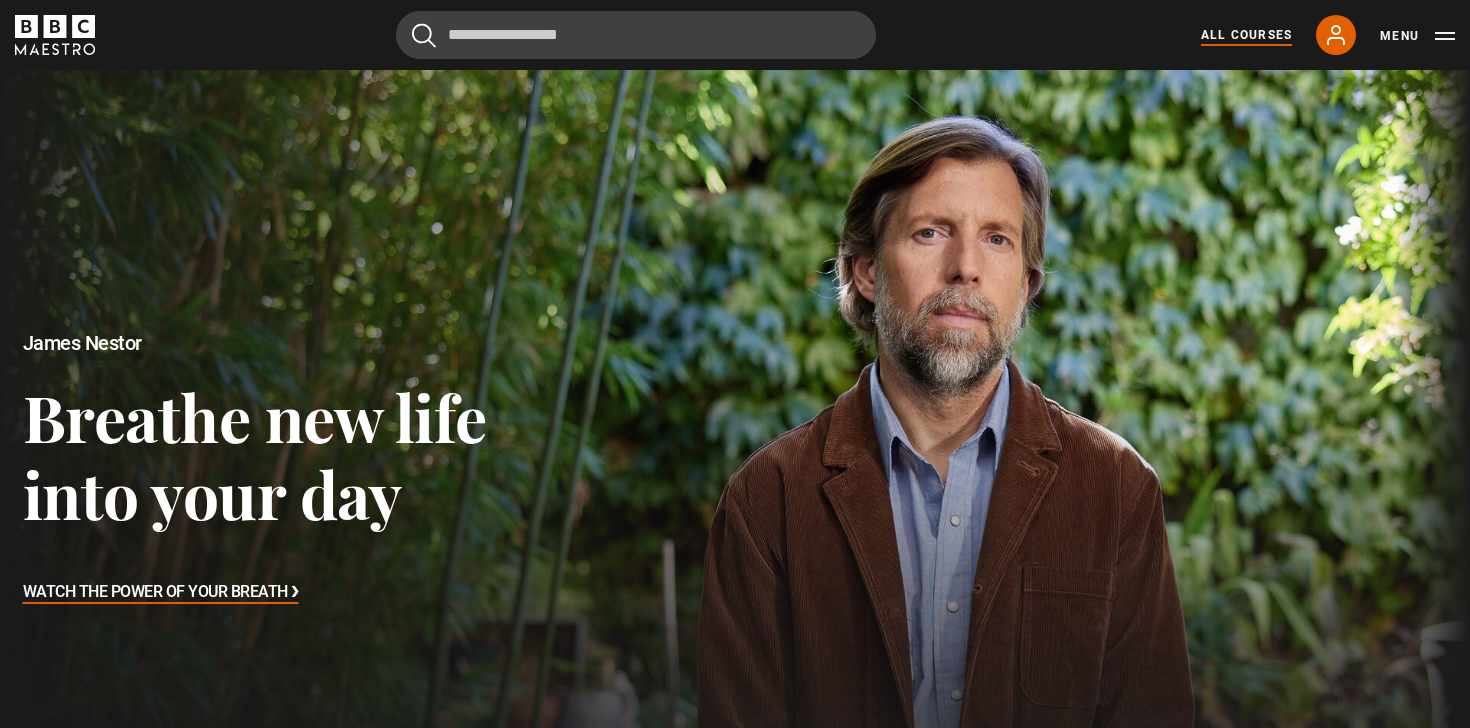 click on "All Courses" at bounding box center [1246, 35] 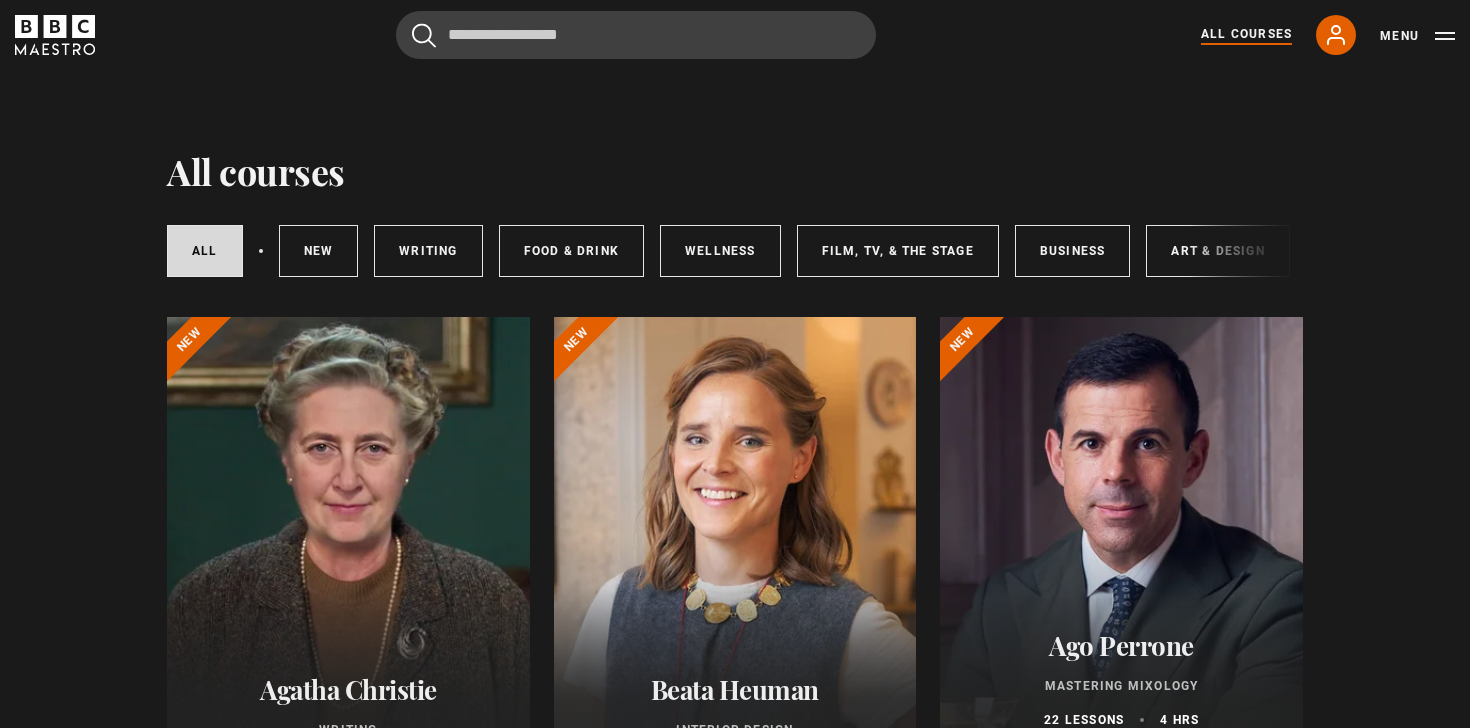 scroll, scrollTop: 0, scrollLeft: 0, axis: both 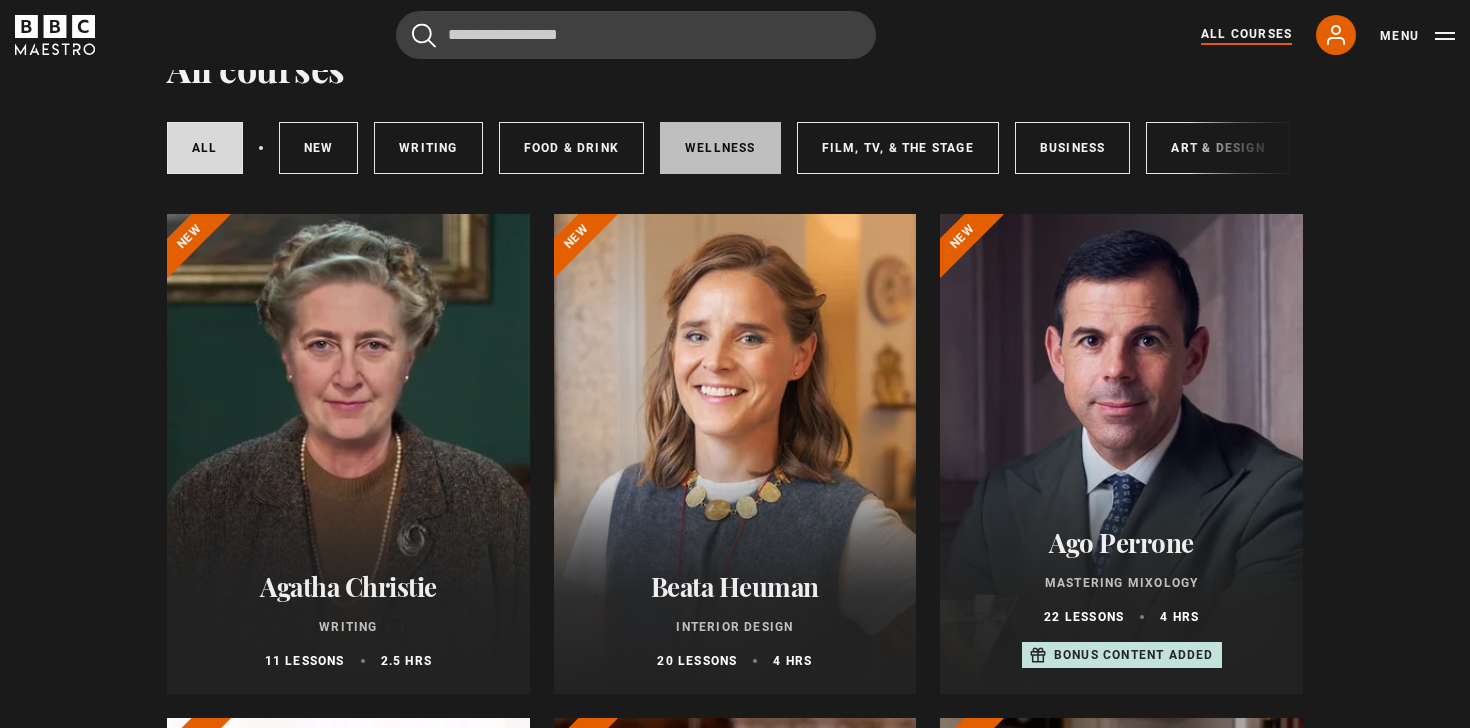 click on "Wellness" at bounding box center (720, 148) 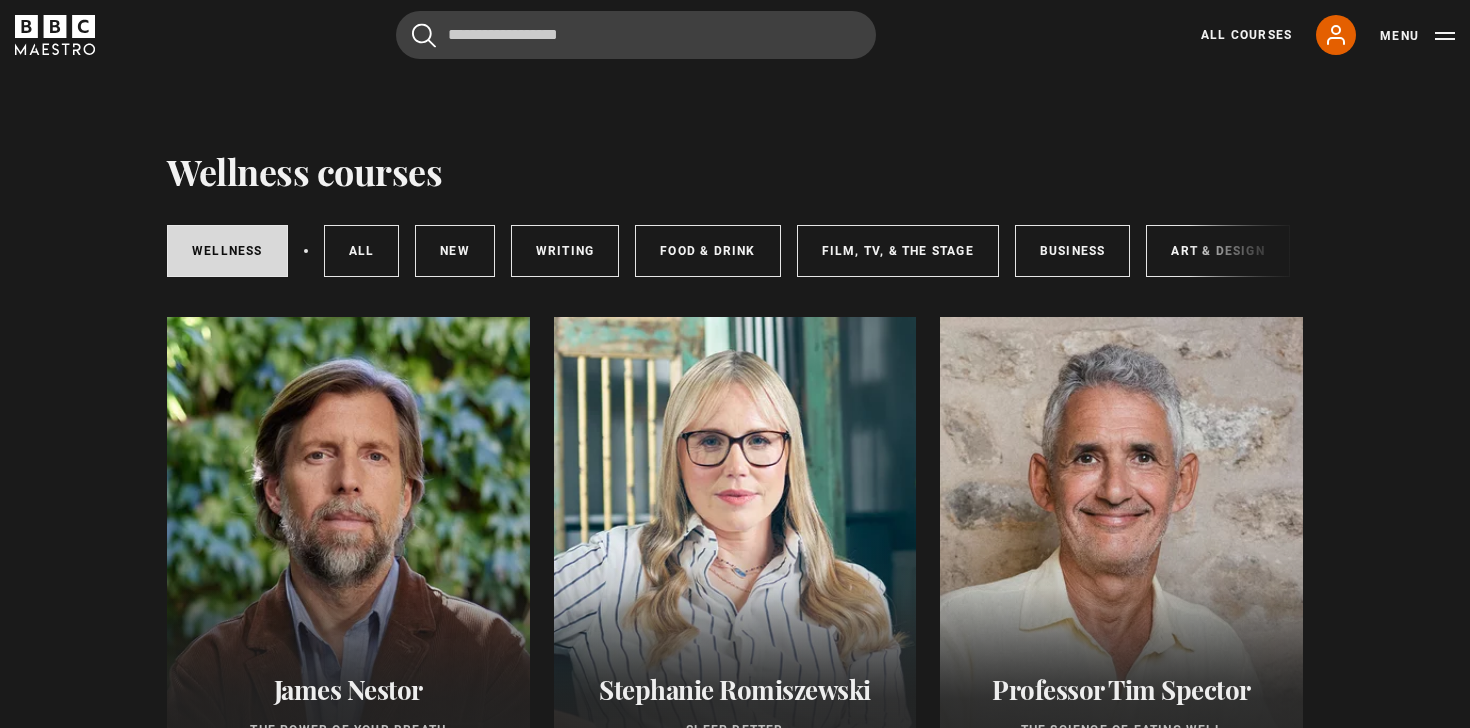 scroll, scrollTop: 0, scrollLeft: 0, axis: both 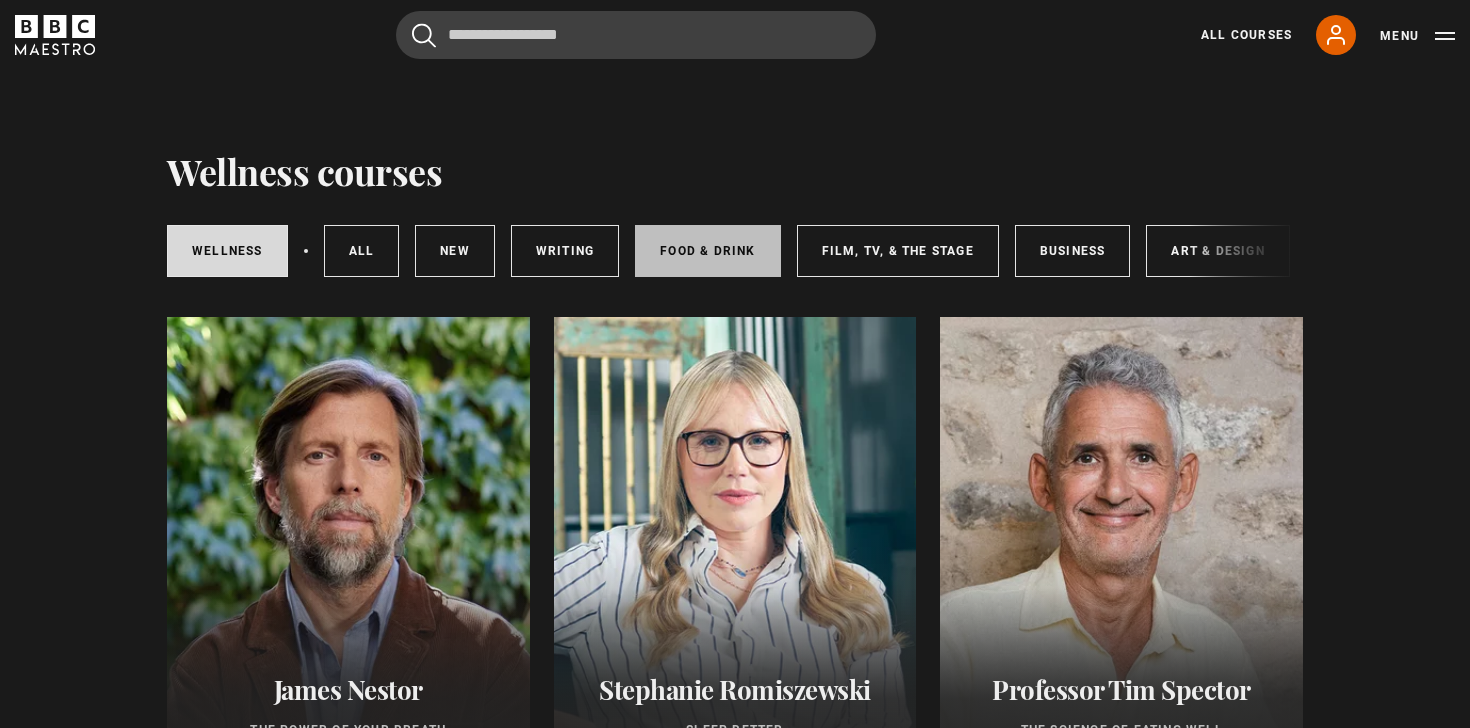 click on "Food & Drink" at bounding box center (707, 251) 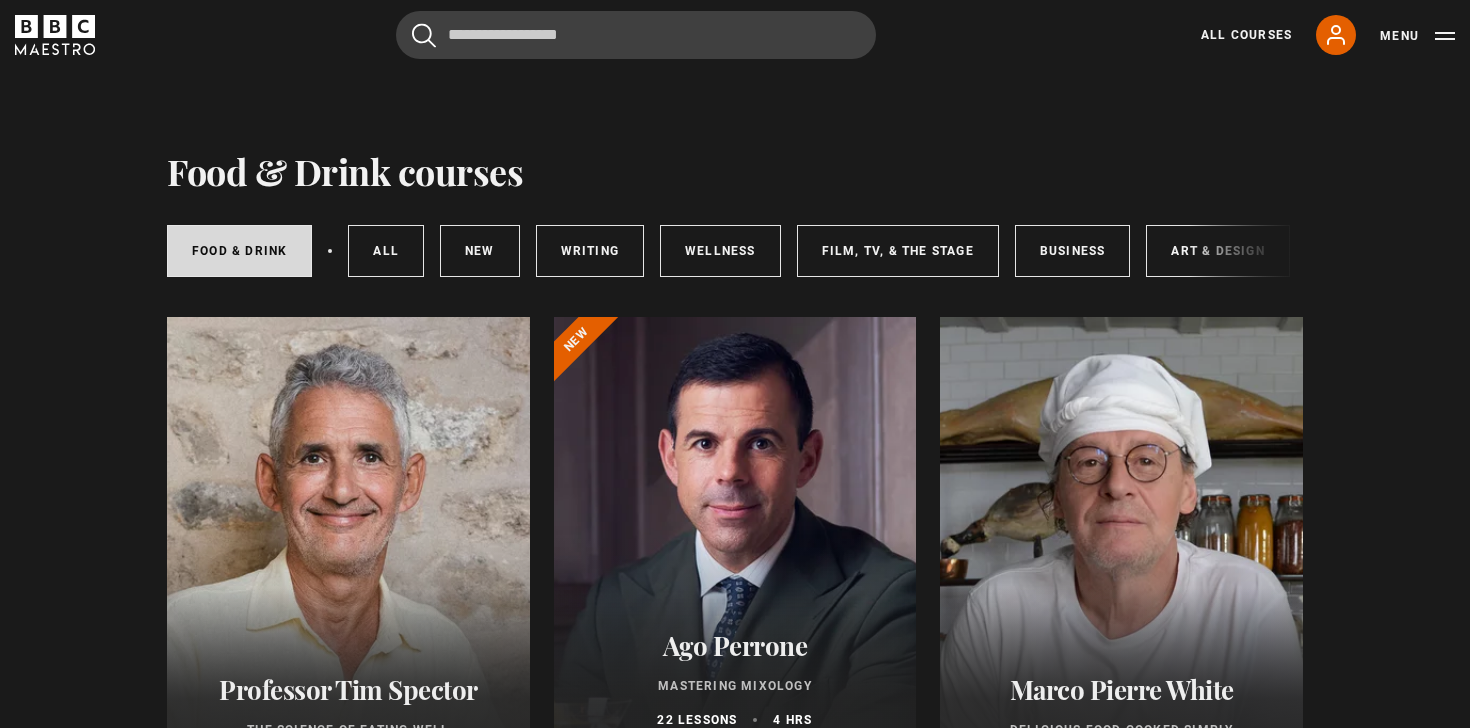 scroll, scrollTop: 0, scrollLeft: 0, axis: both 